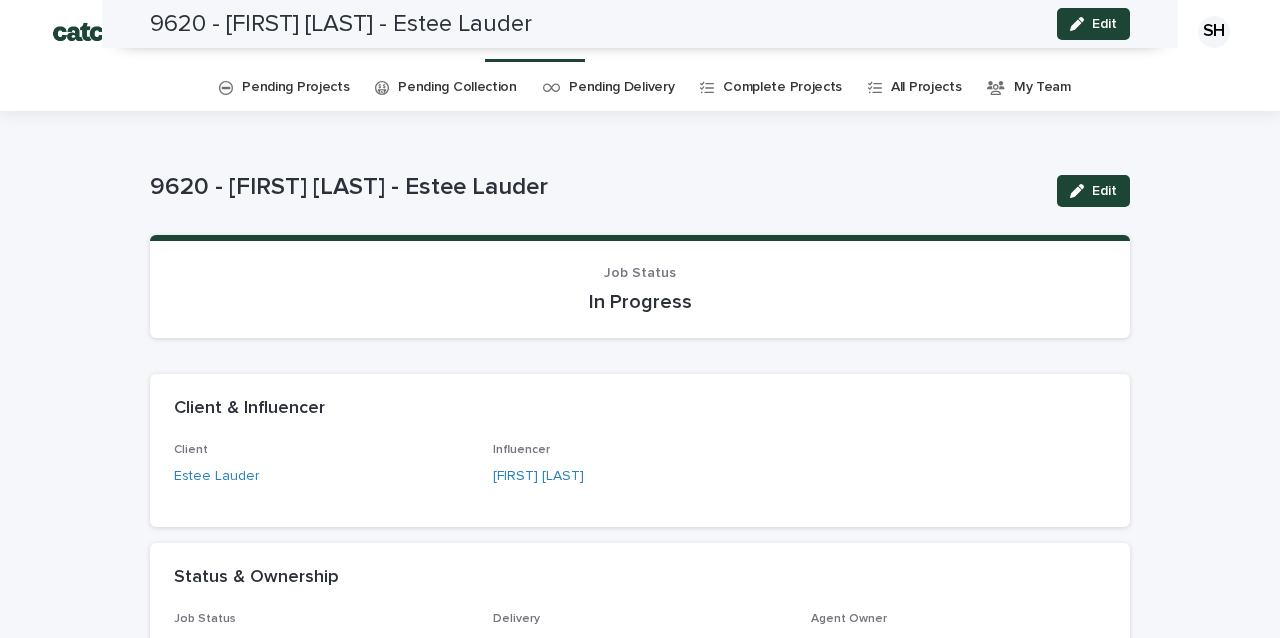 scroll, scrollTop: 0, scrollLeft: 0, axis: both 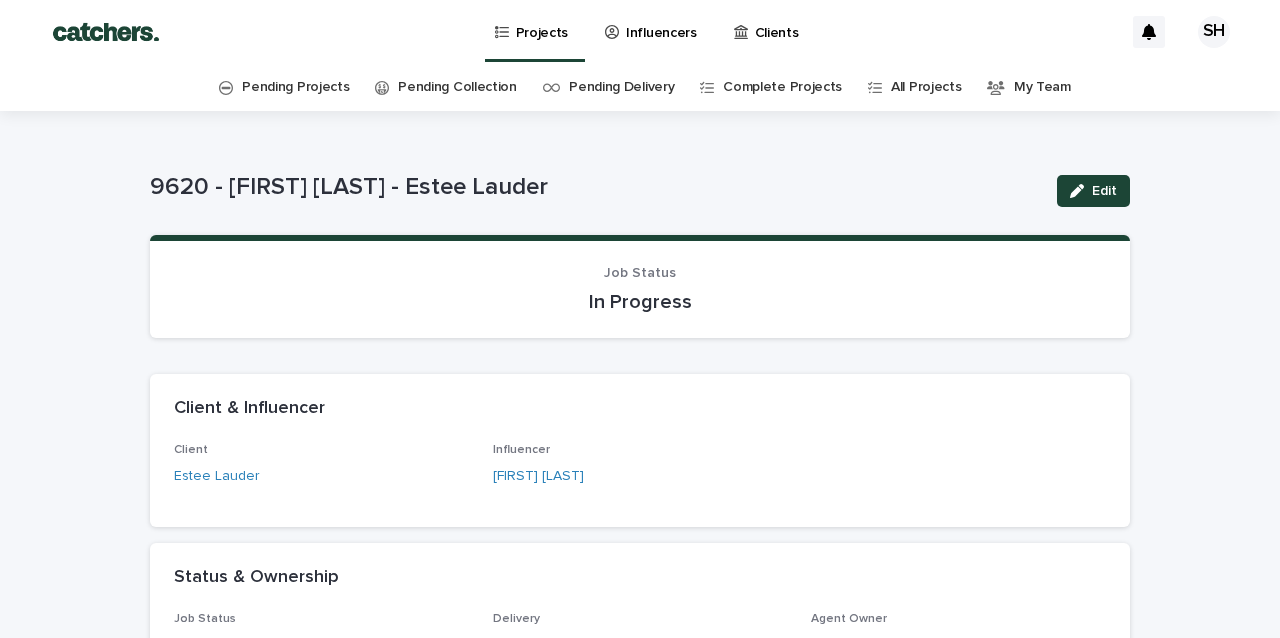 click on "Influencers" at bounding box center (661, 21) 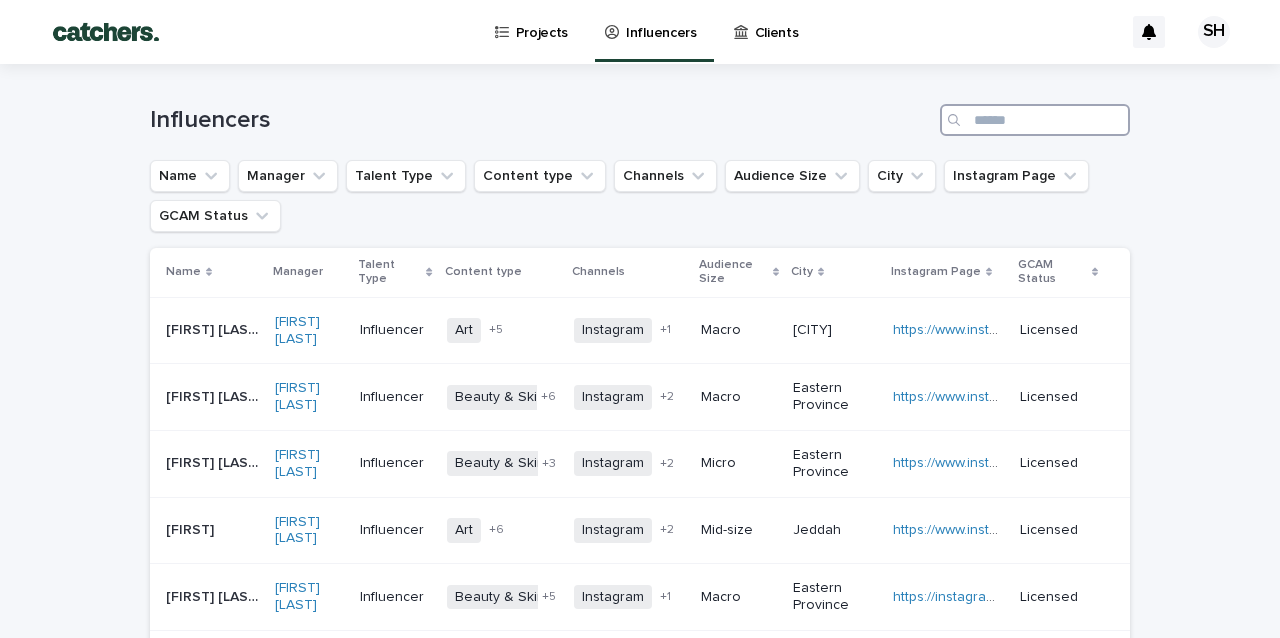 click at bounding box center [1035, 120] 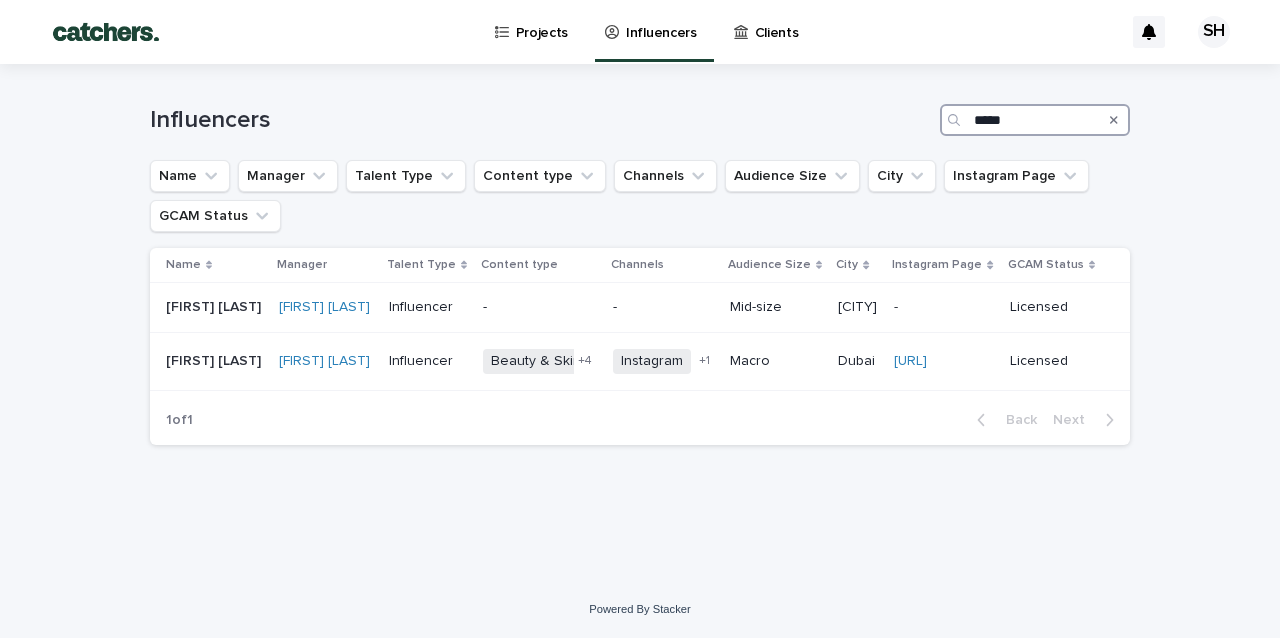 type on "****" 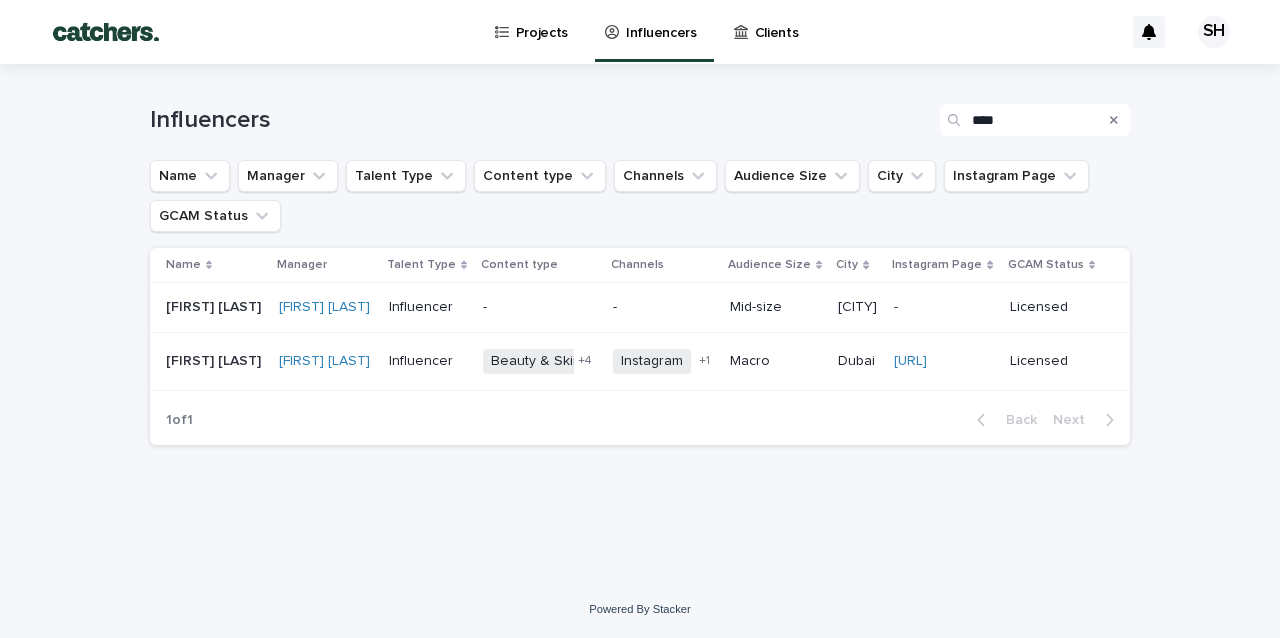 drag, startPoint x: 975, startPoint y: 118, endPoint x: 777, endPoint y: 373, distance: 322.84515 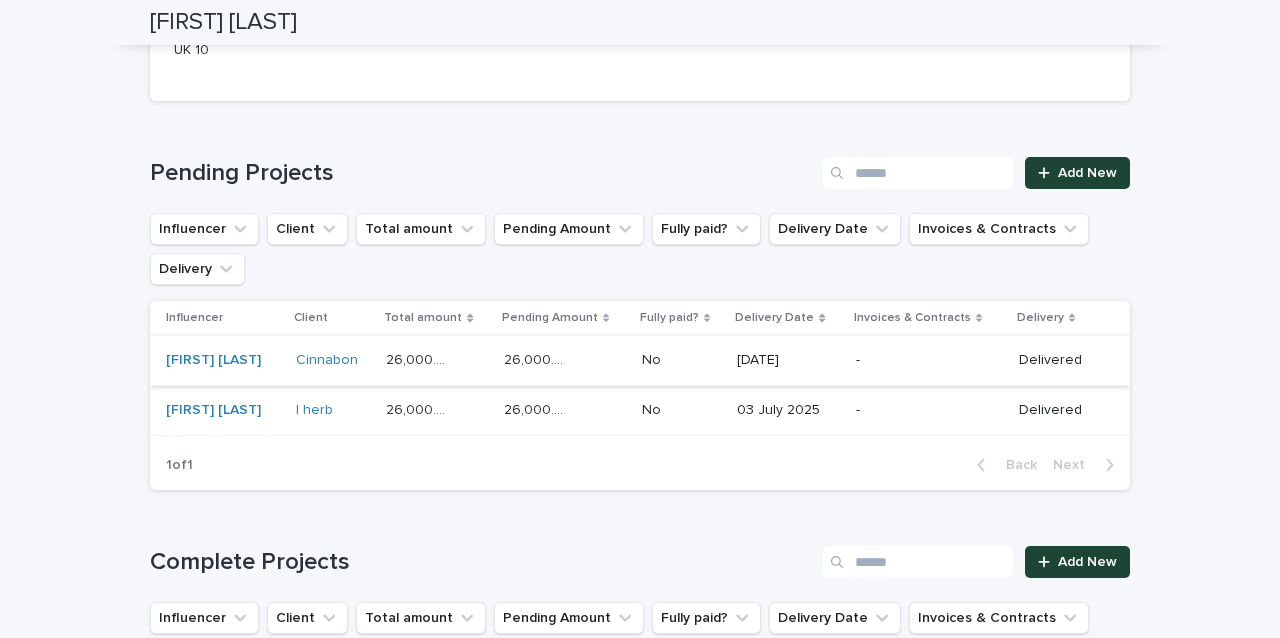 scroll, scrollTop: 1552, scrollLeft: 0, axis: vertical 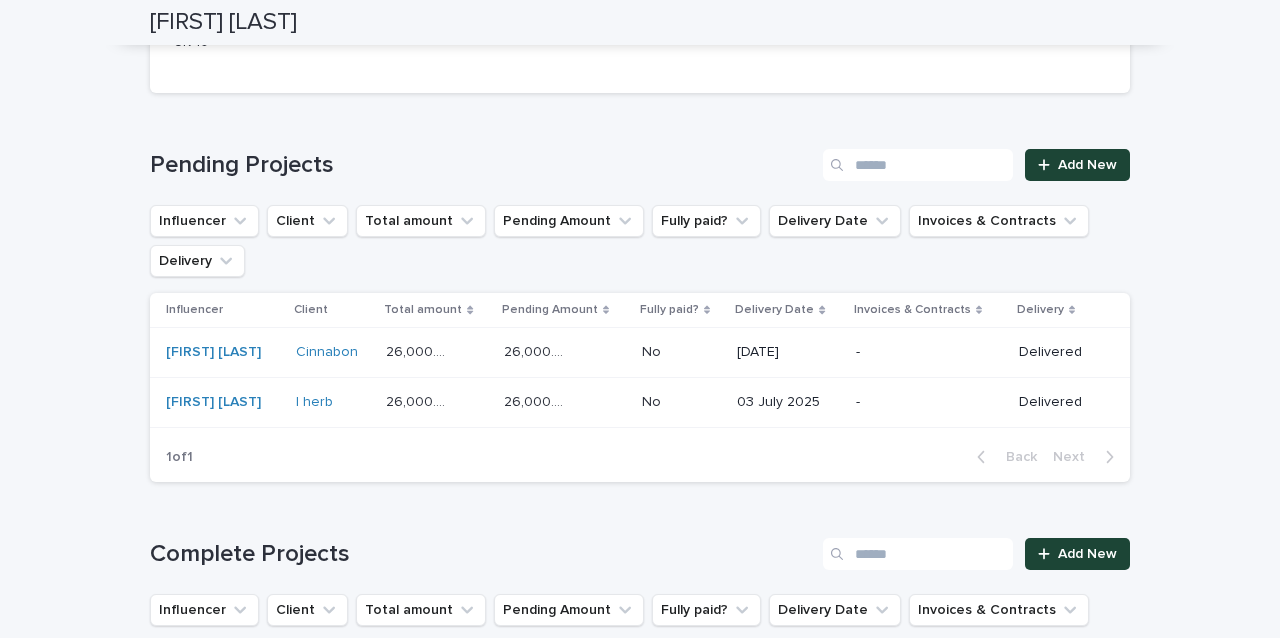 click on "26,000.00 26,000.00" at bounding box center [565, 352] 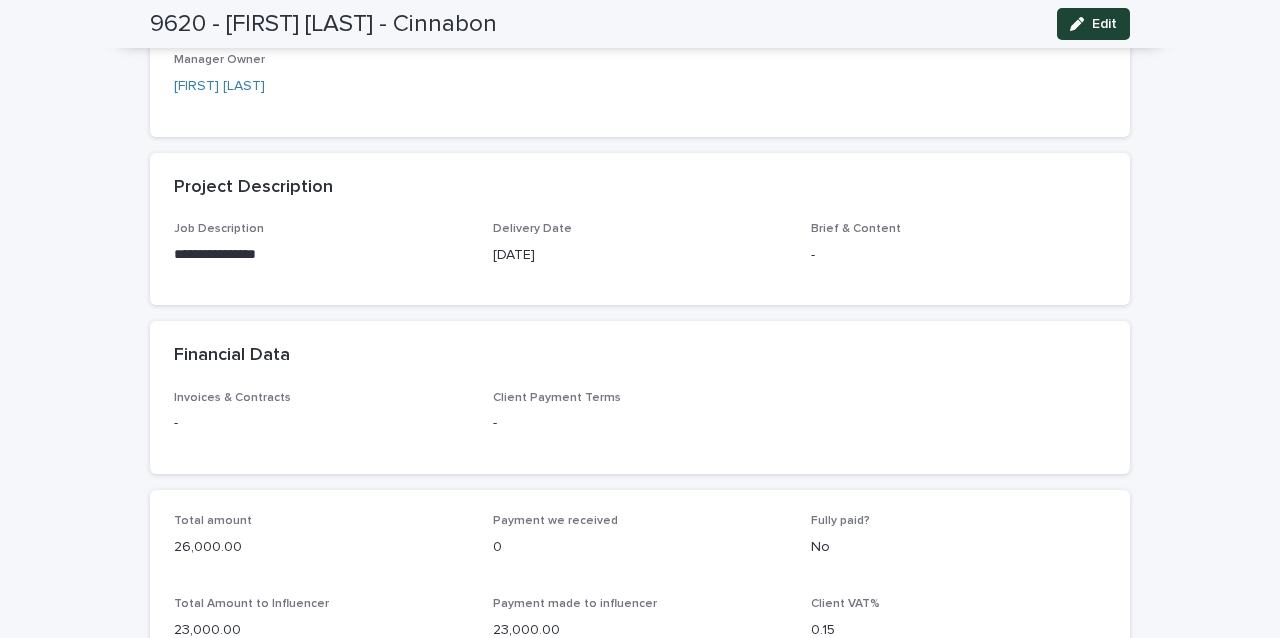 scroll, scrollTop: 591, scrollLeft: 0, axis: vertical 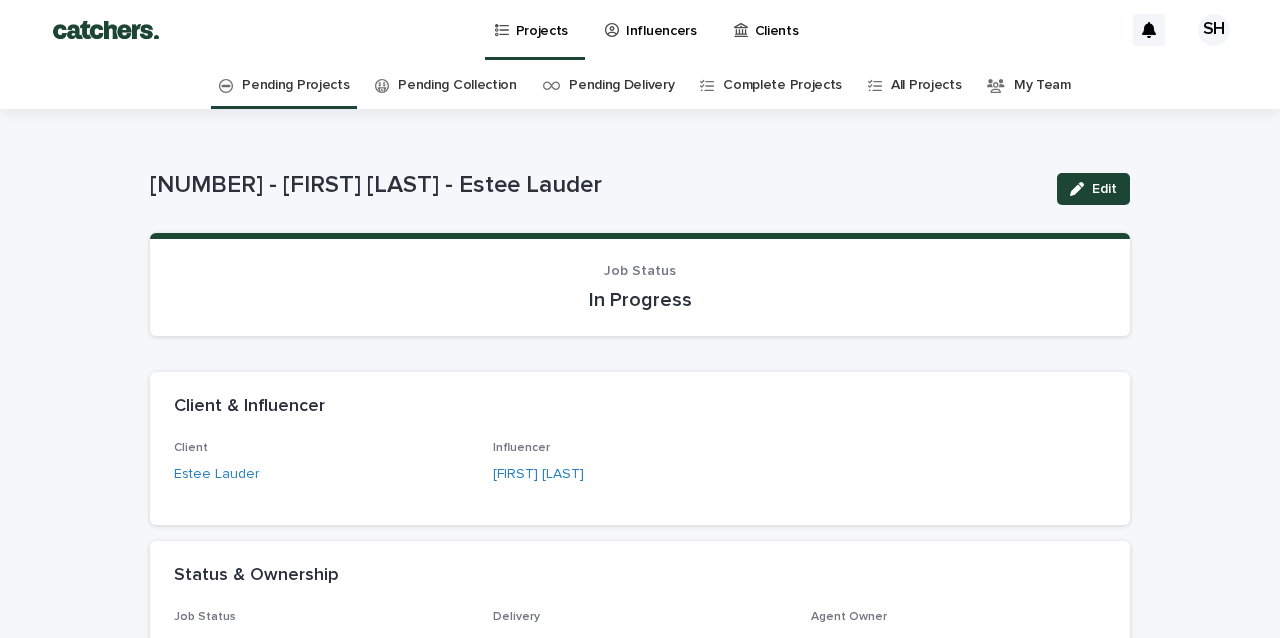 click on "Influencers" at bounding box center (654, 29) 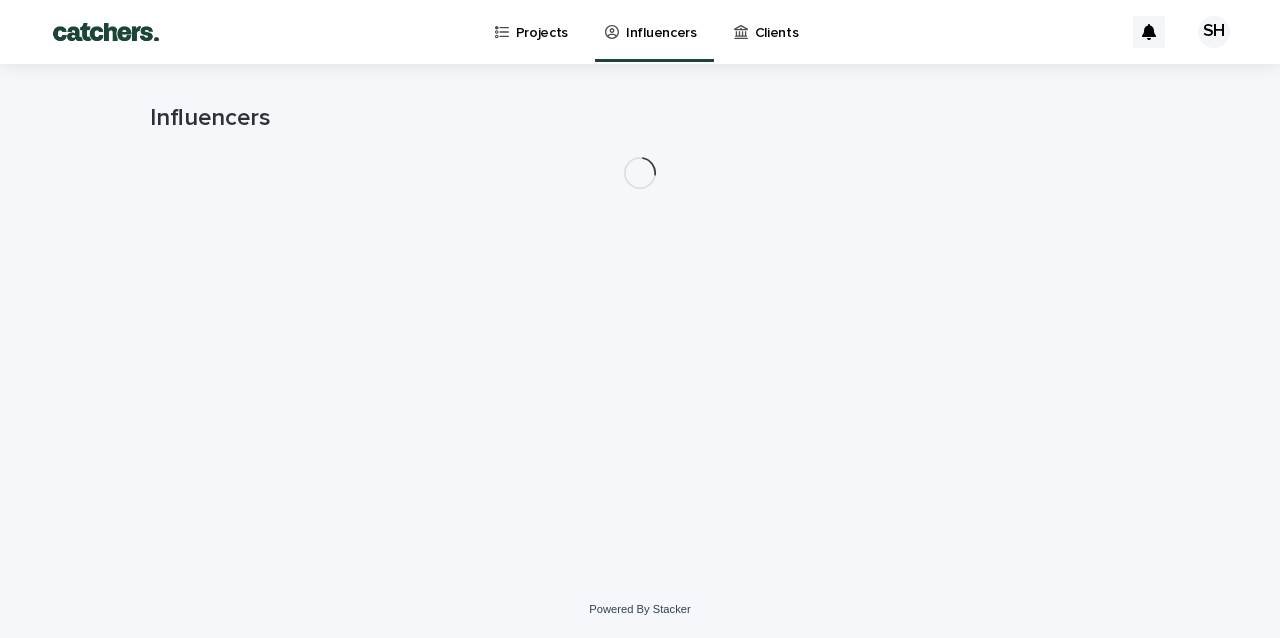 scroll, scrollTop: 0, scrollLeft: 0, axis: both 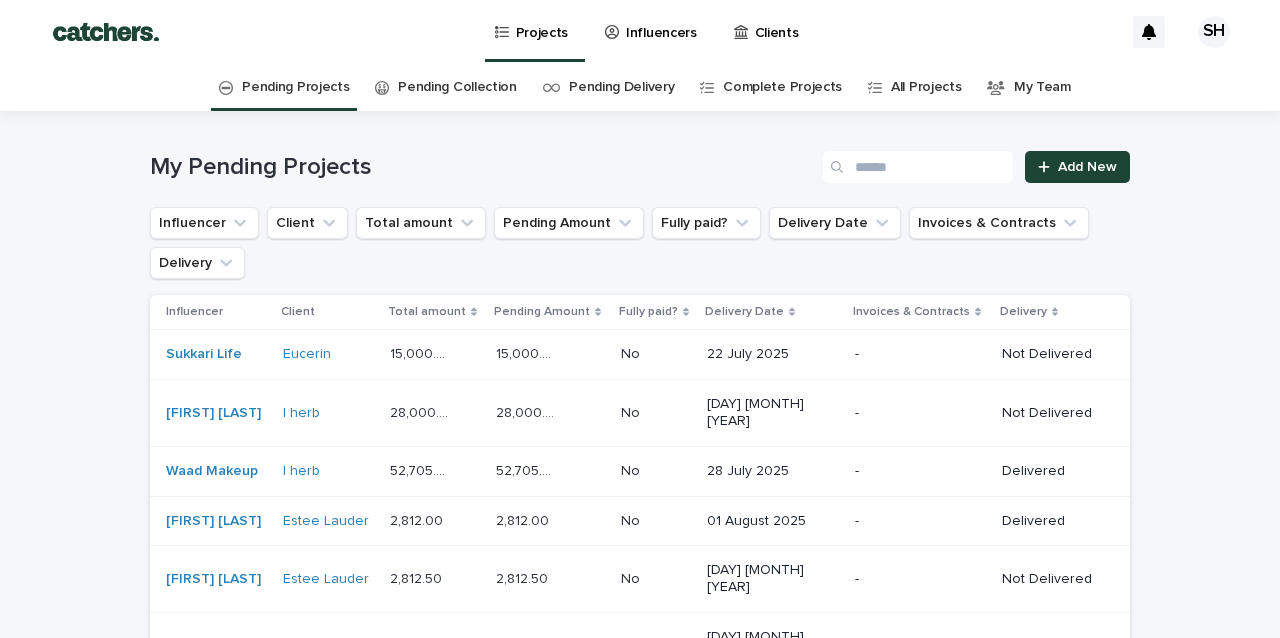 click on "-" at bounding box center (917, 354) 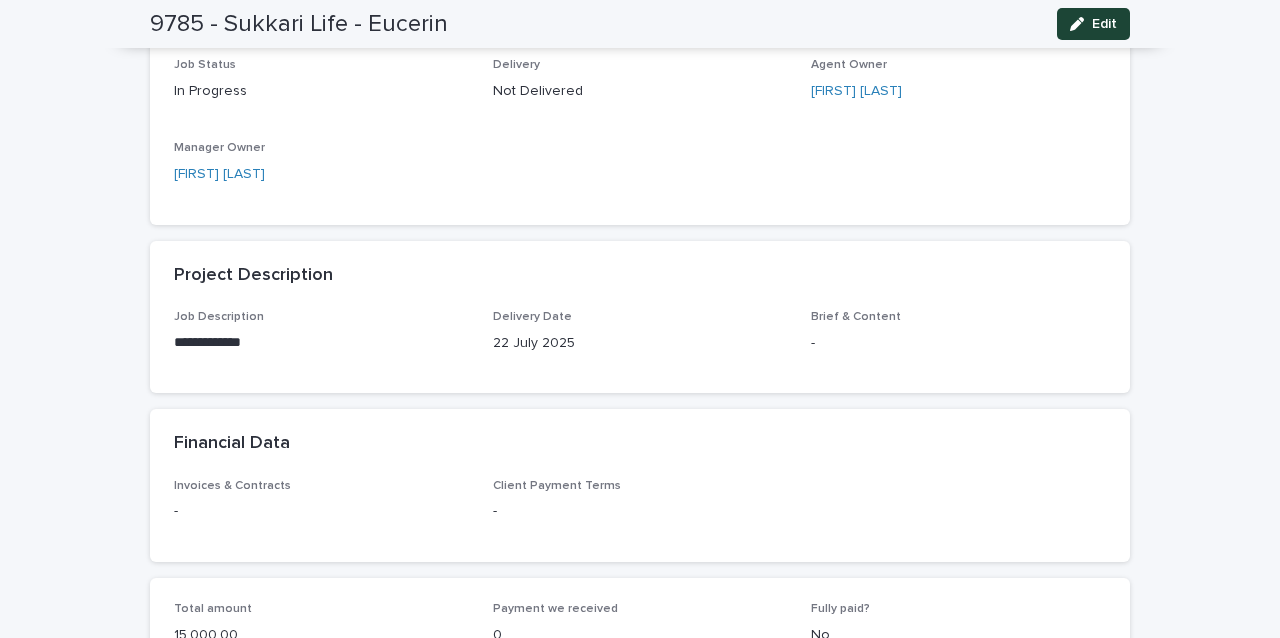 scroll, scrollTop: 558, scrollLeft: 0, axis: vertical 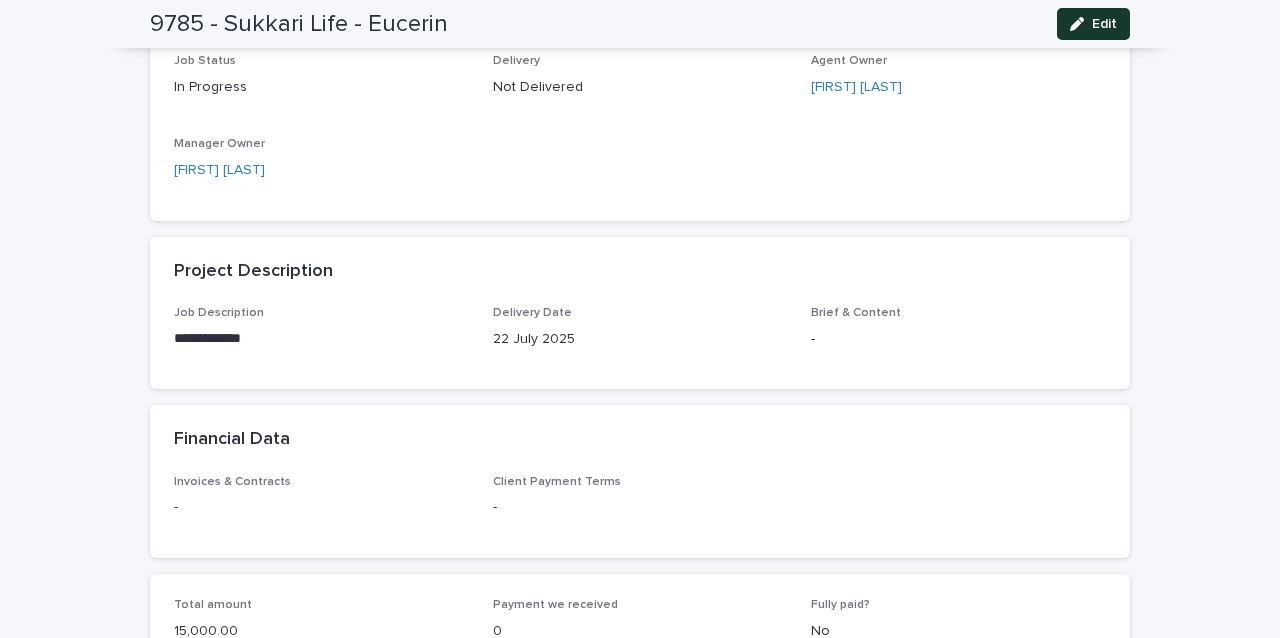 click on "Edit" at bounding box center (1093, 24) 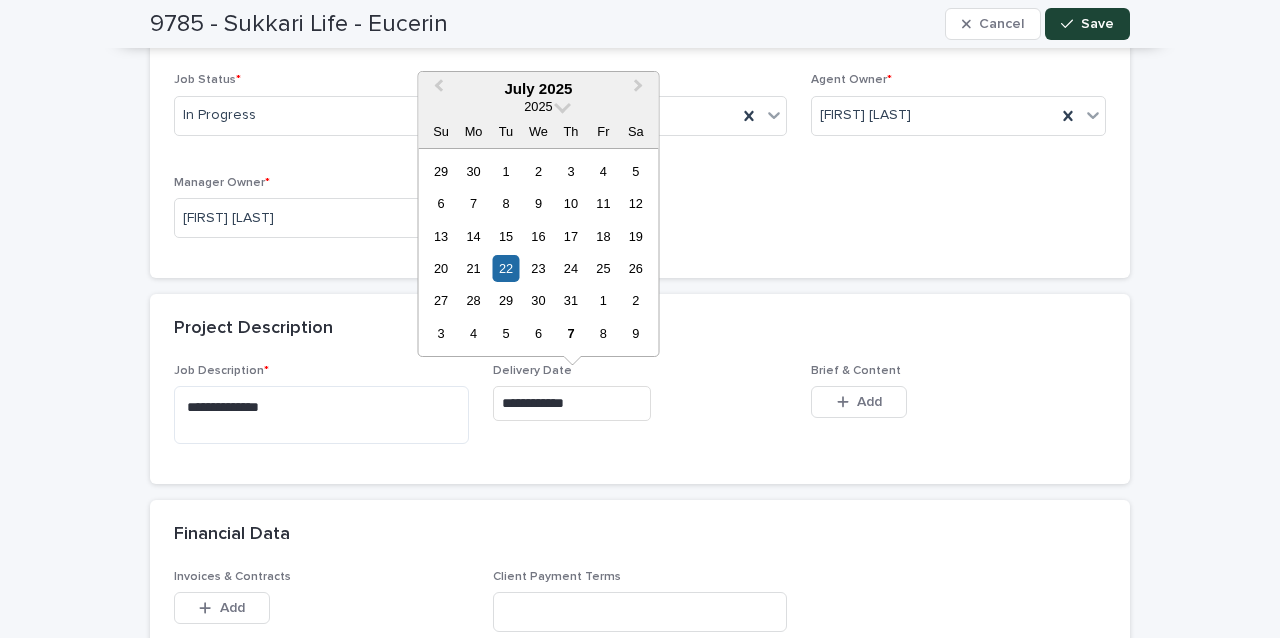 click on "**********" at bounding box center (572, 403) 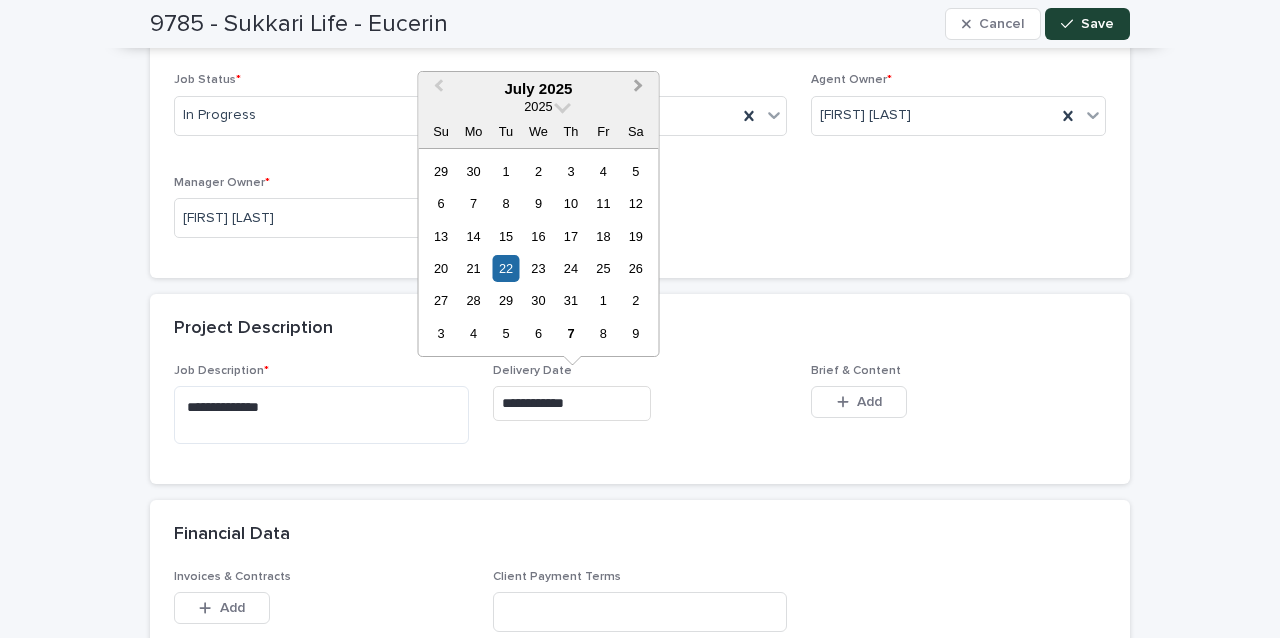 click on "Next Month" at bounding box center (641, 90) 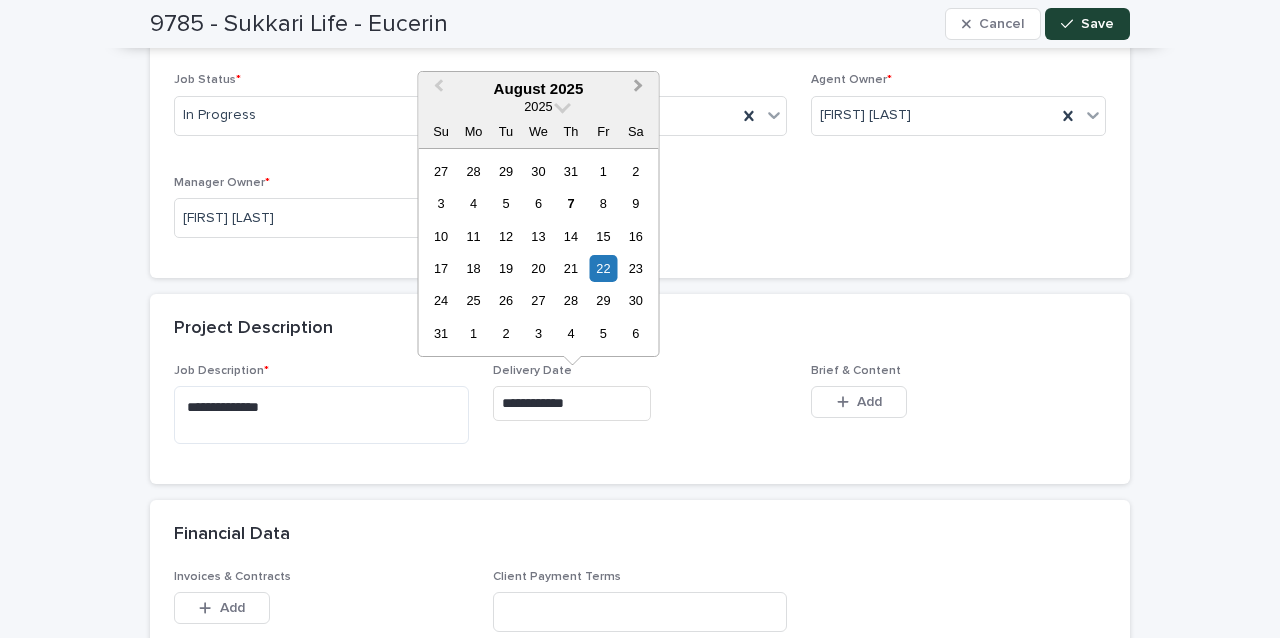 click on "Next Month" at bounding box center [641, 90] 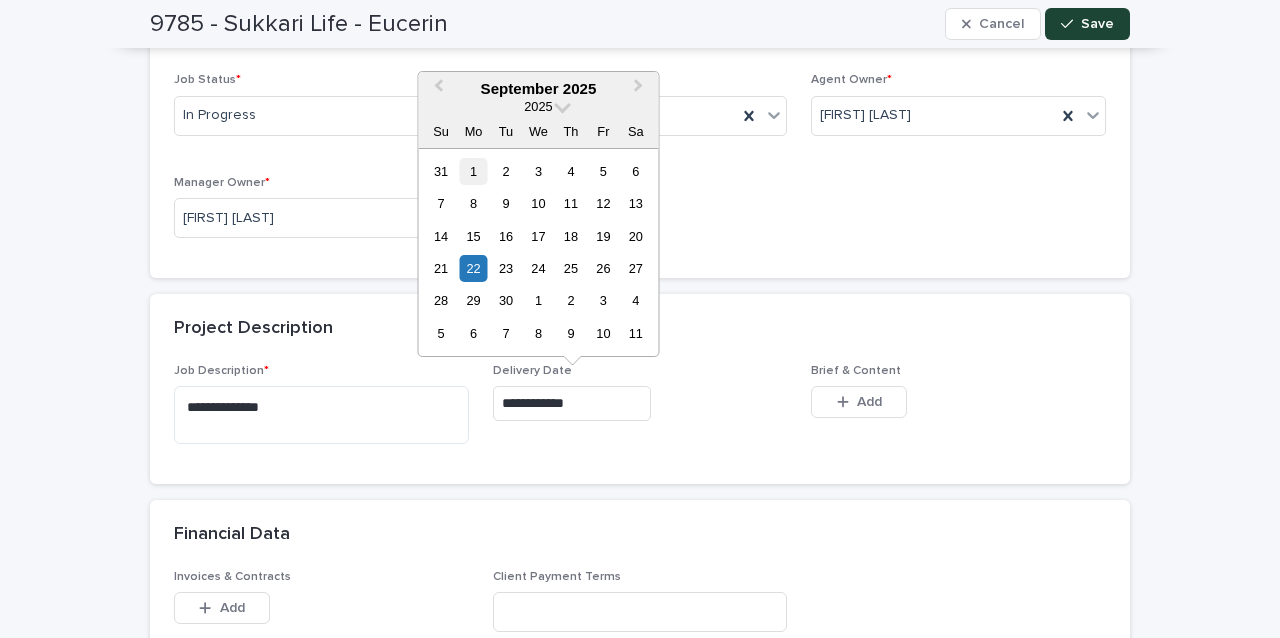 click on "1" at bounding box center [473, 171] 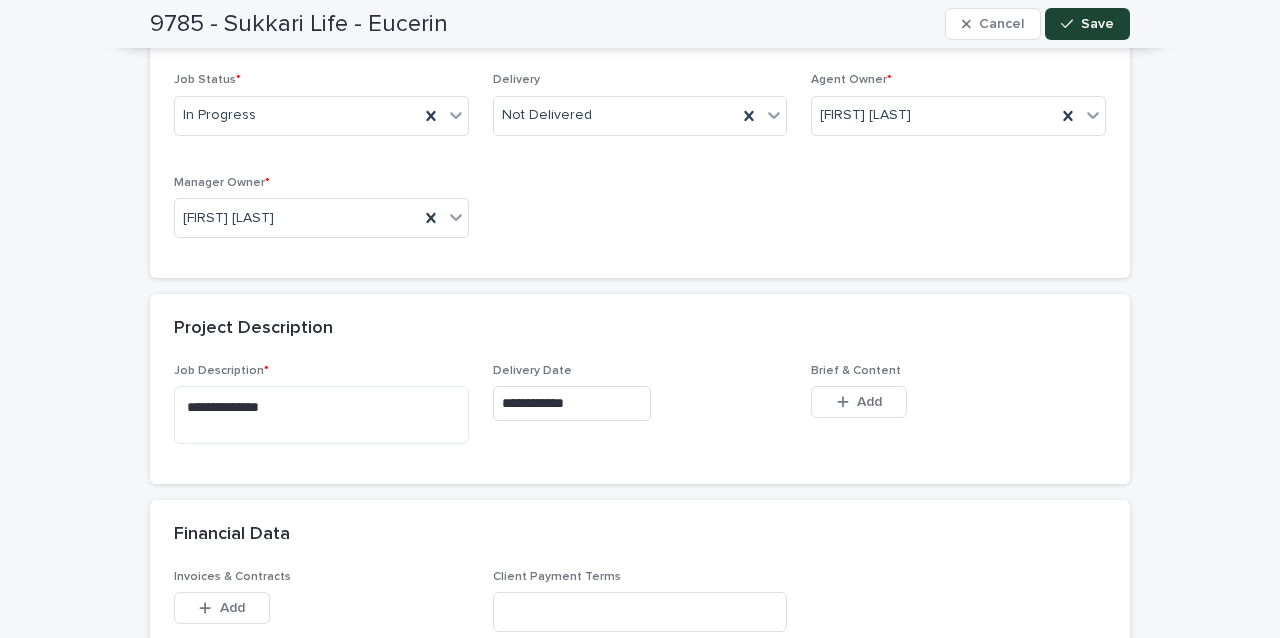 type on "**********" 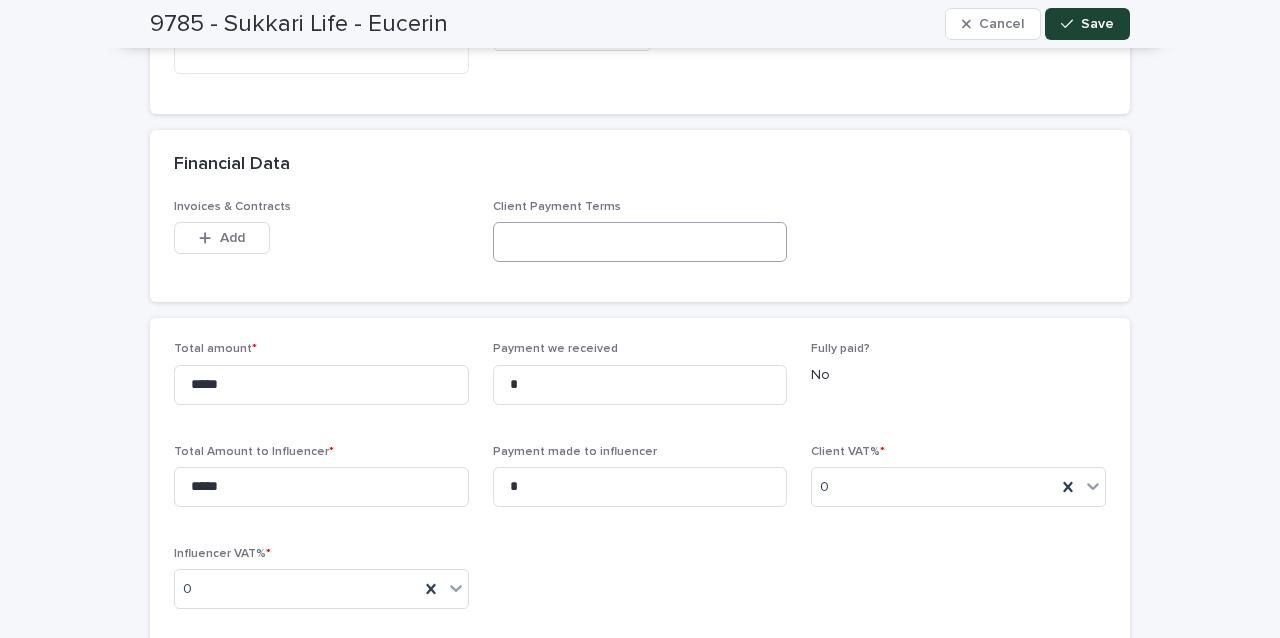 scroll, scrollTop: 929, scrollLeft: 0, axis: vertical 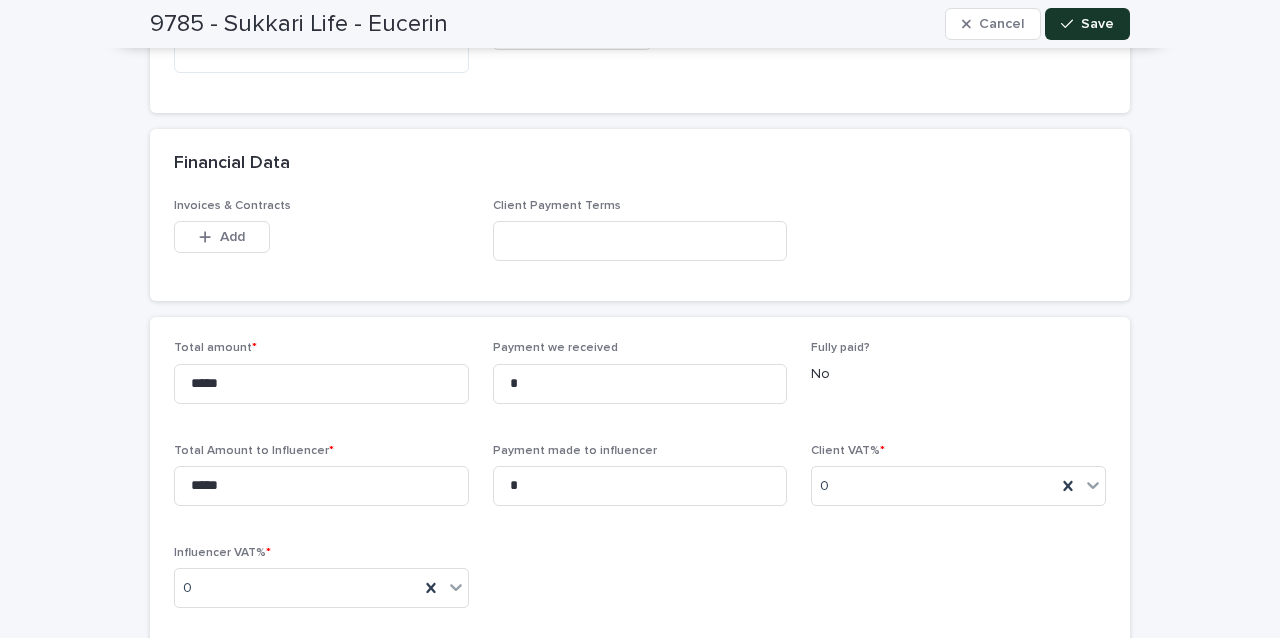 click on "Save" at bounding box center [1097, 24] 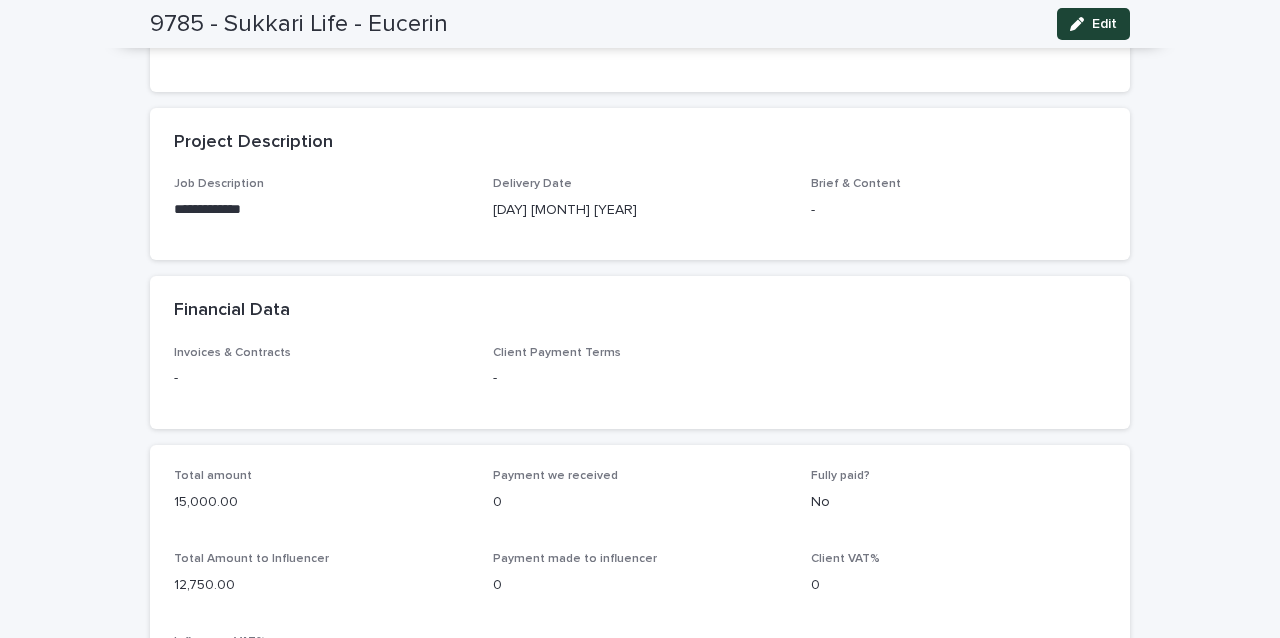 scroll, scrollTop: 689, scrollLeft: 0, axis: vertical 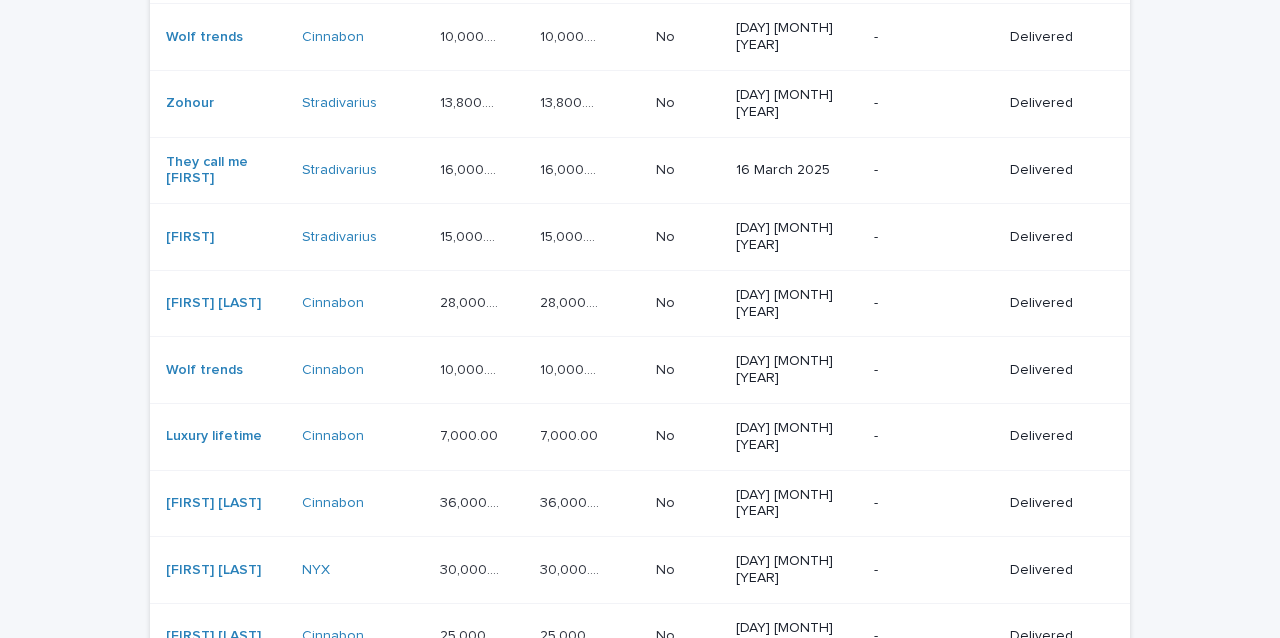 click on "Next" at bounding box center (1075, 866) 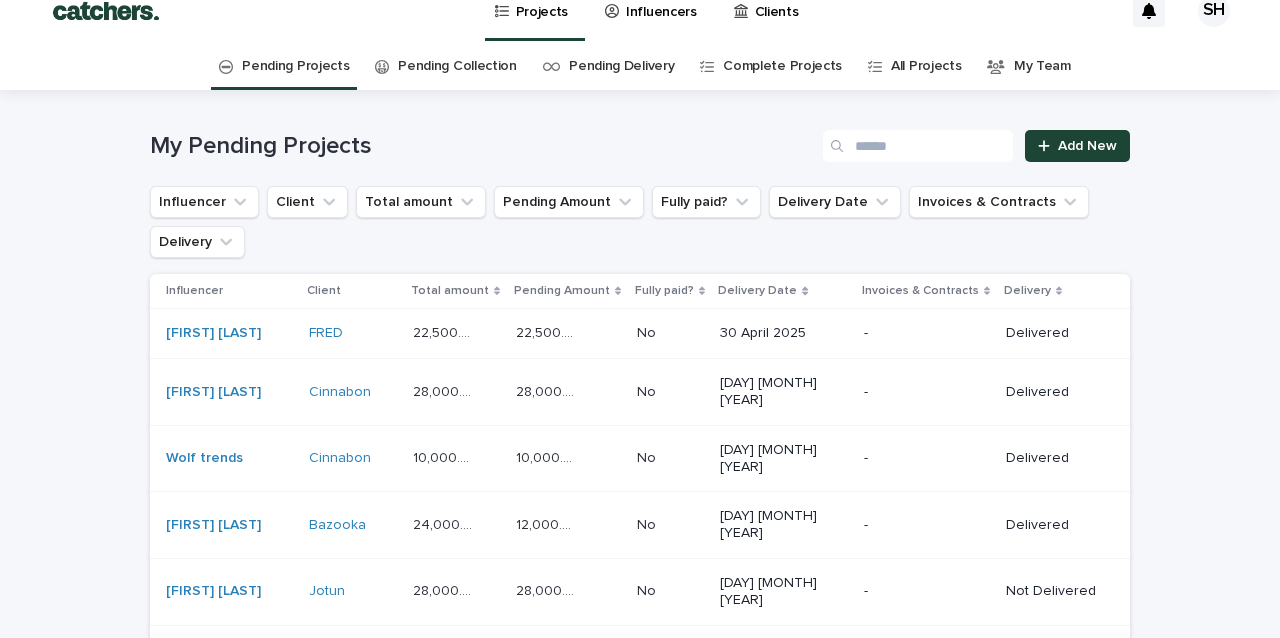 scroll, scrollTop: 5, scrollLeft: 0, axis: vertical 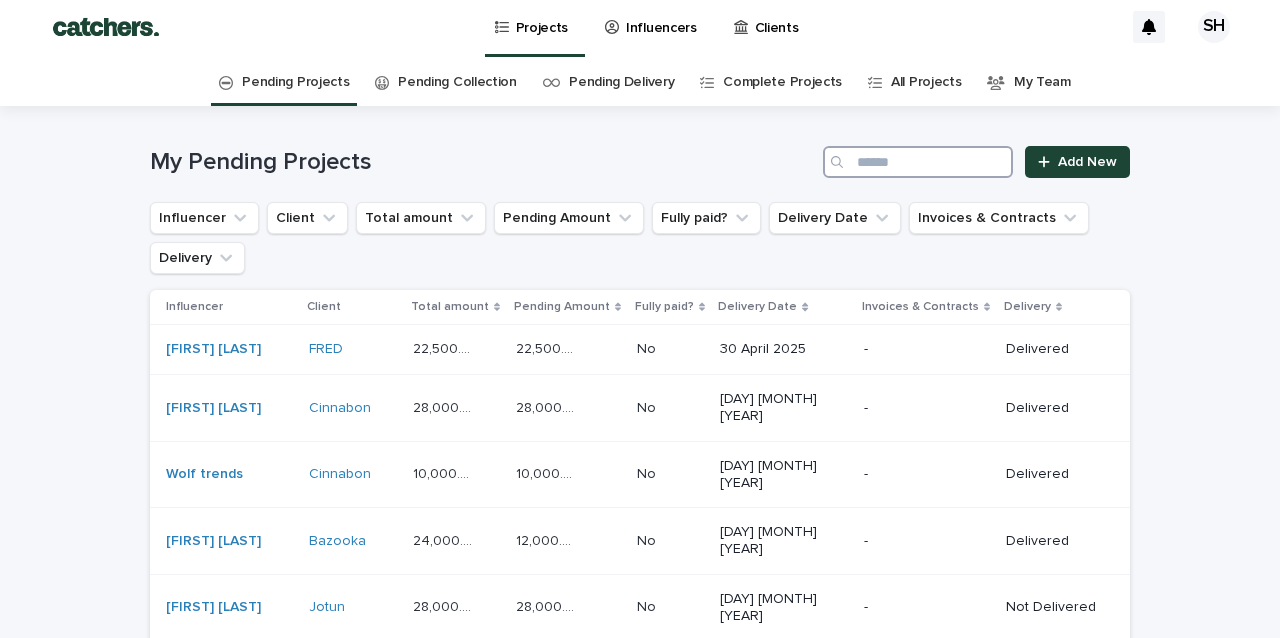 click at bounding box center [918, 162] 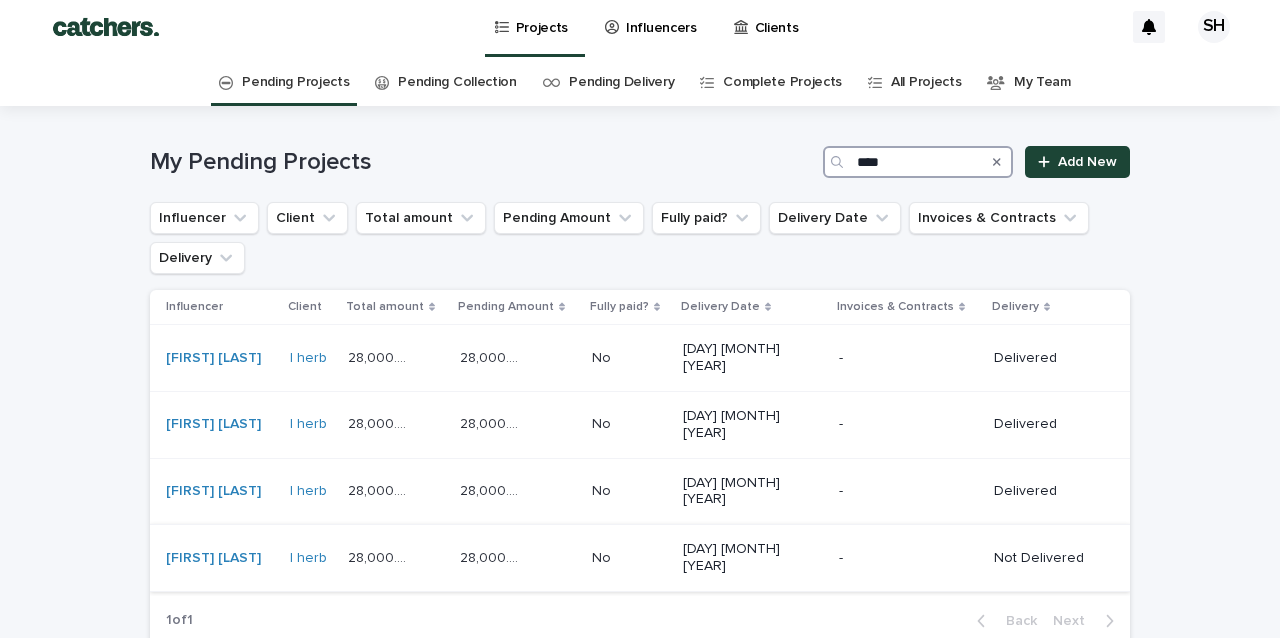 type on "****" 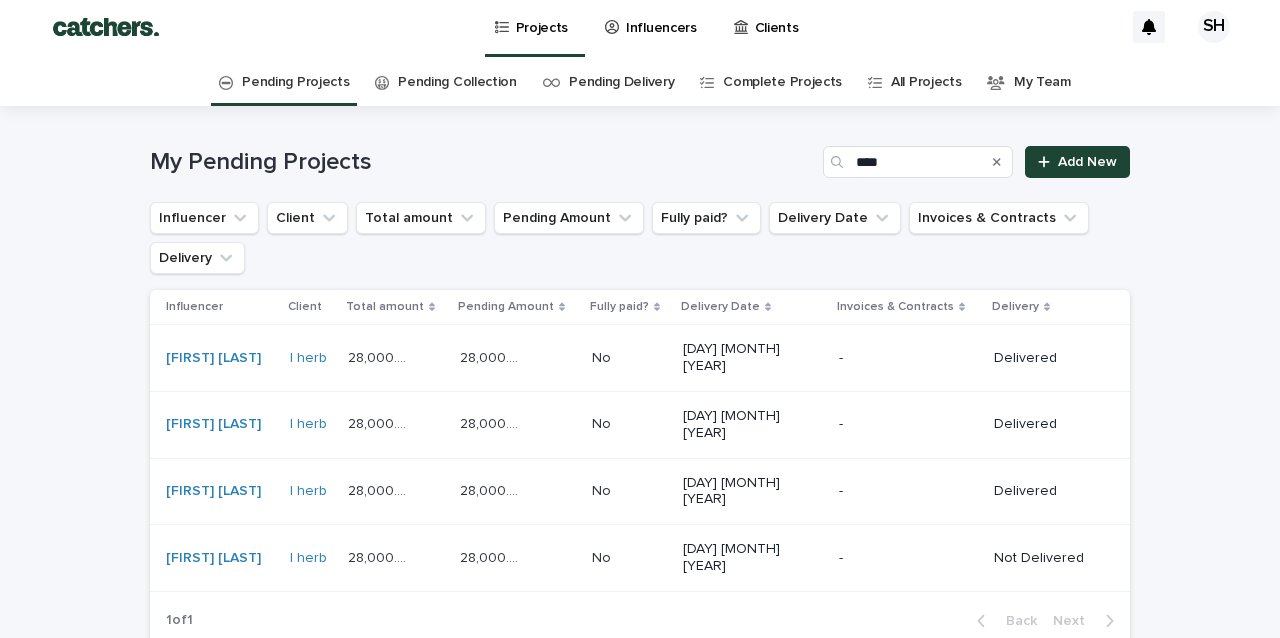 click on "[DAY] [MONTH] [YEAR]" at bounding box center [753, 558] 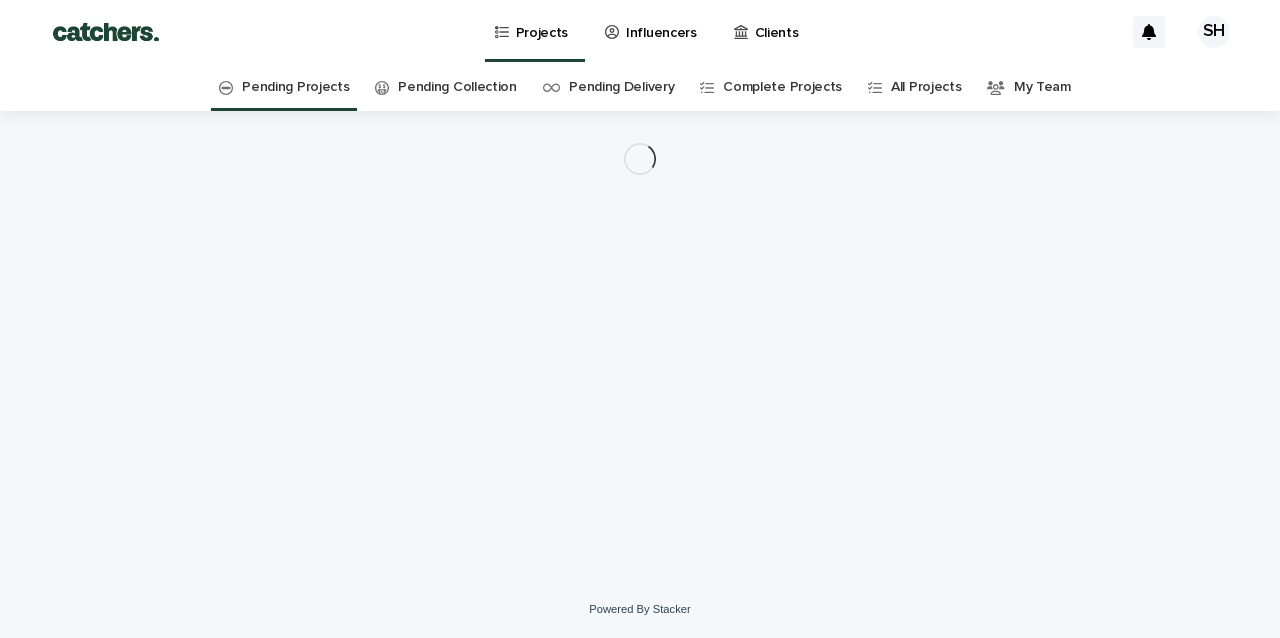 scroll, scrollTop: 0, scrollLeft: 0, axis: both 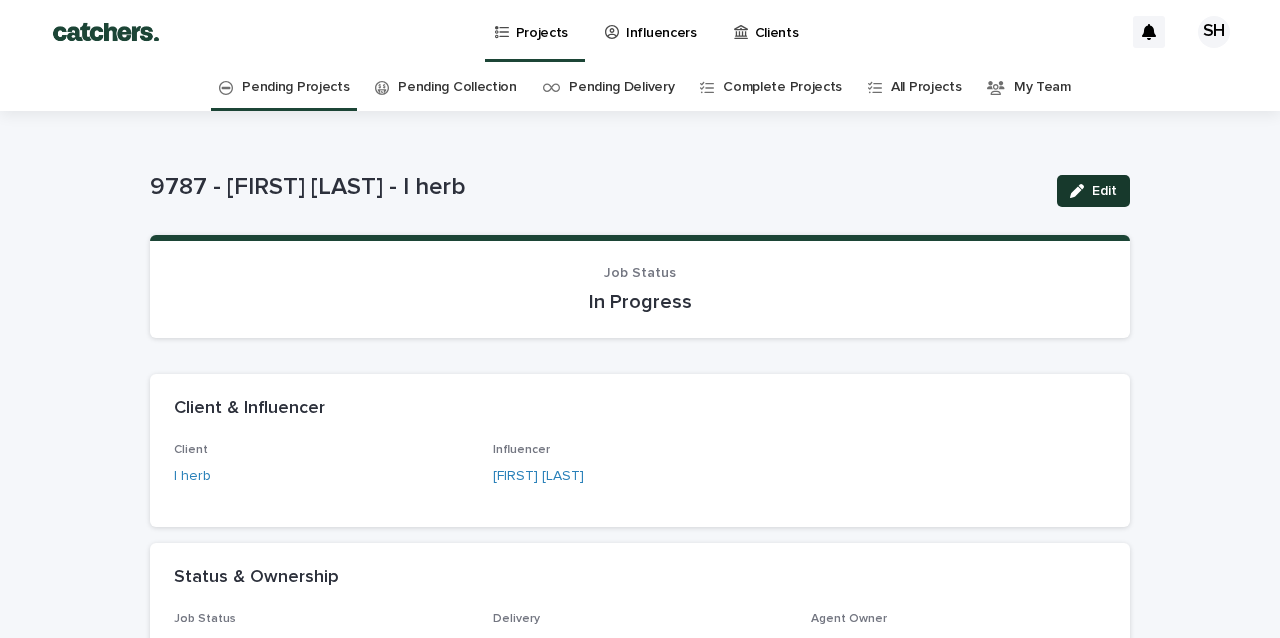 click on "Edit" at bounding box center (1093, 191) 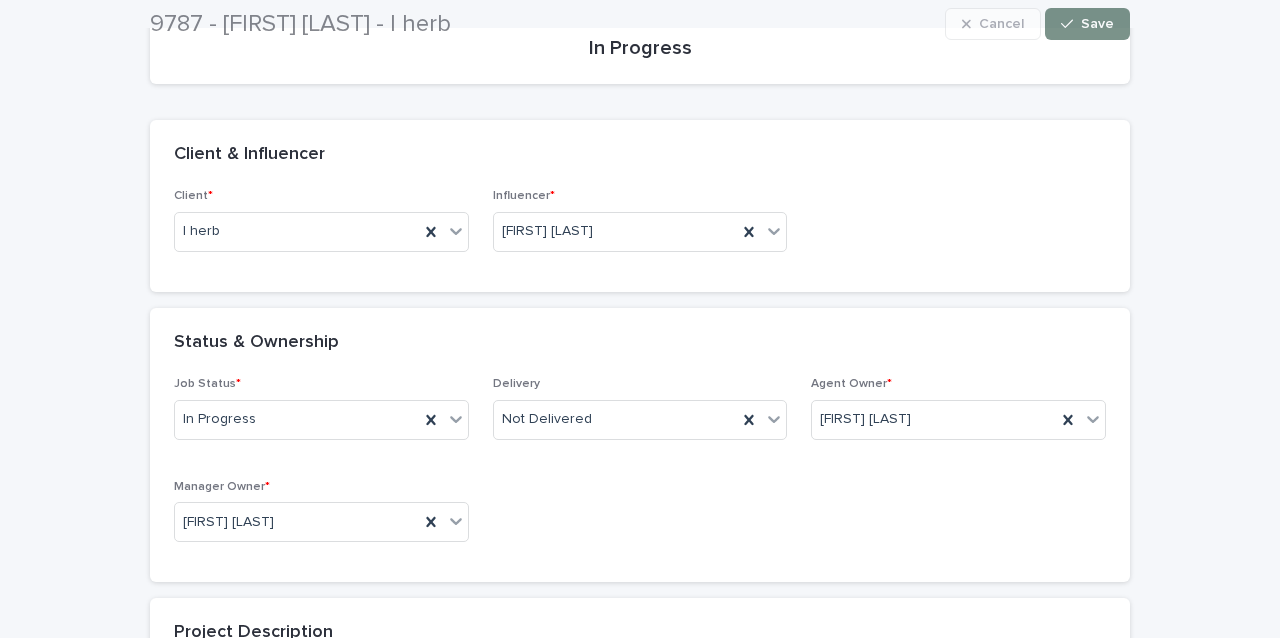 scroll, scrollTop: 255, scrollLeft: 0, axis: vertical 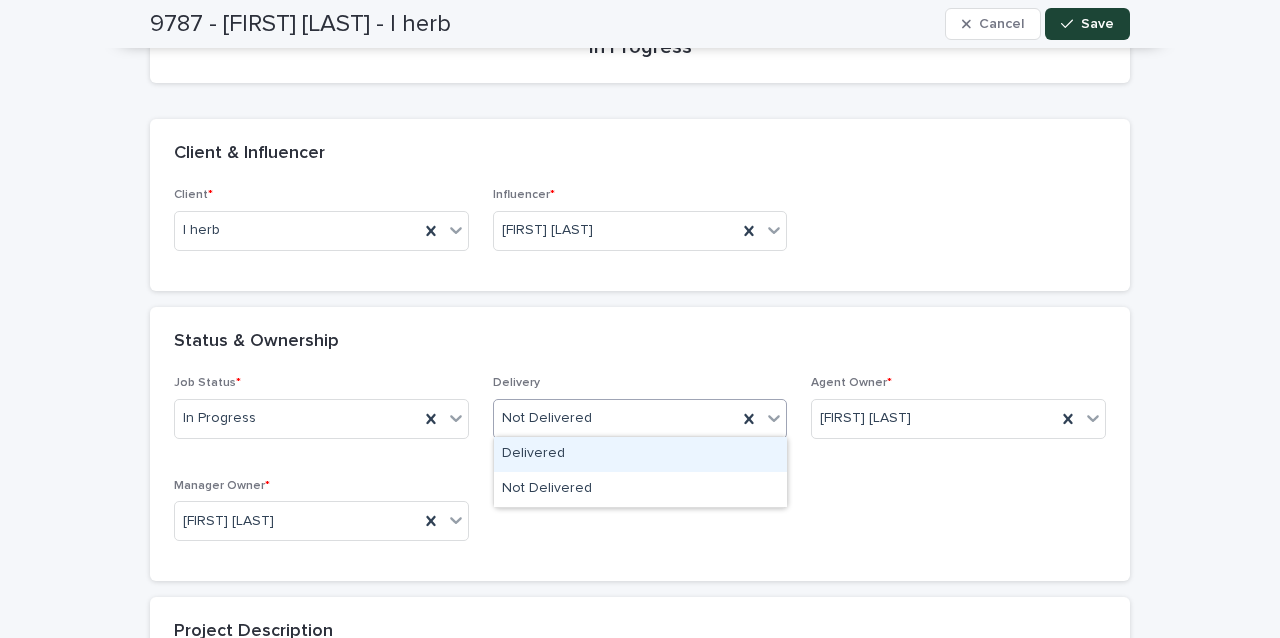 click on "Not Delivered" at bounding box center [616, 418] 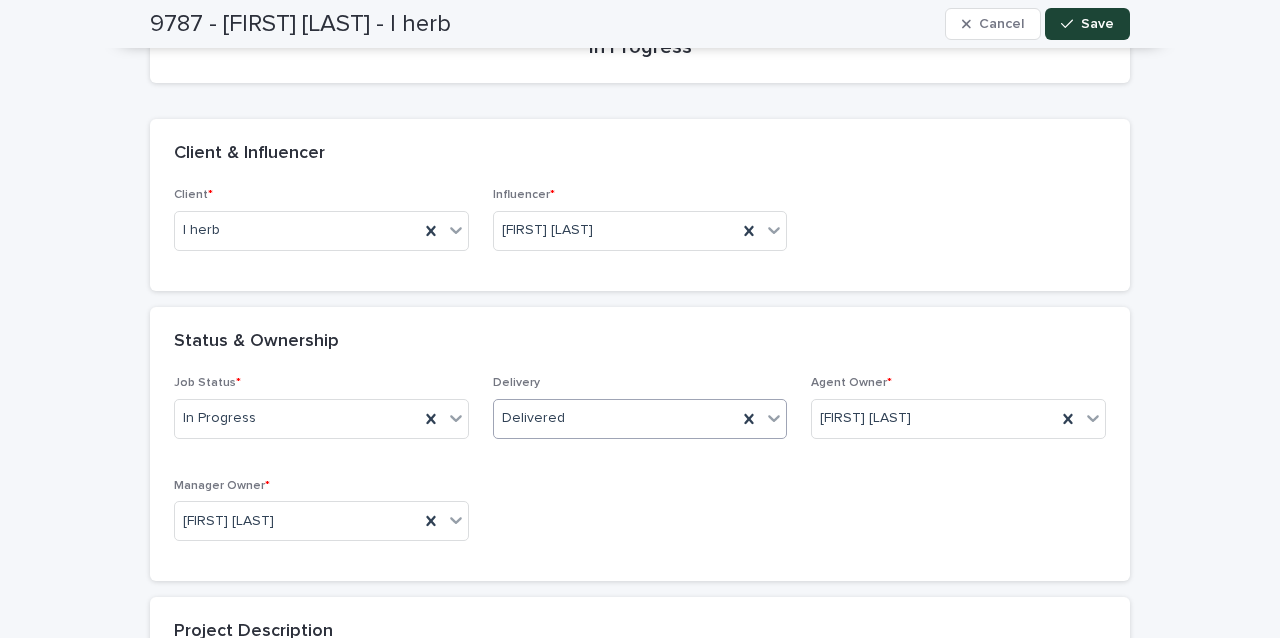 click on "Job Status * In Progress Delivery   option Delivered, selected.     0 results available. Select is focused ,type to refine list, press Down to open the menu,  Delivered Agent Owner * [FIRST] [LAST] Manager Owner * [FIRST] [LAST]" at bounding box center [640, 466] 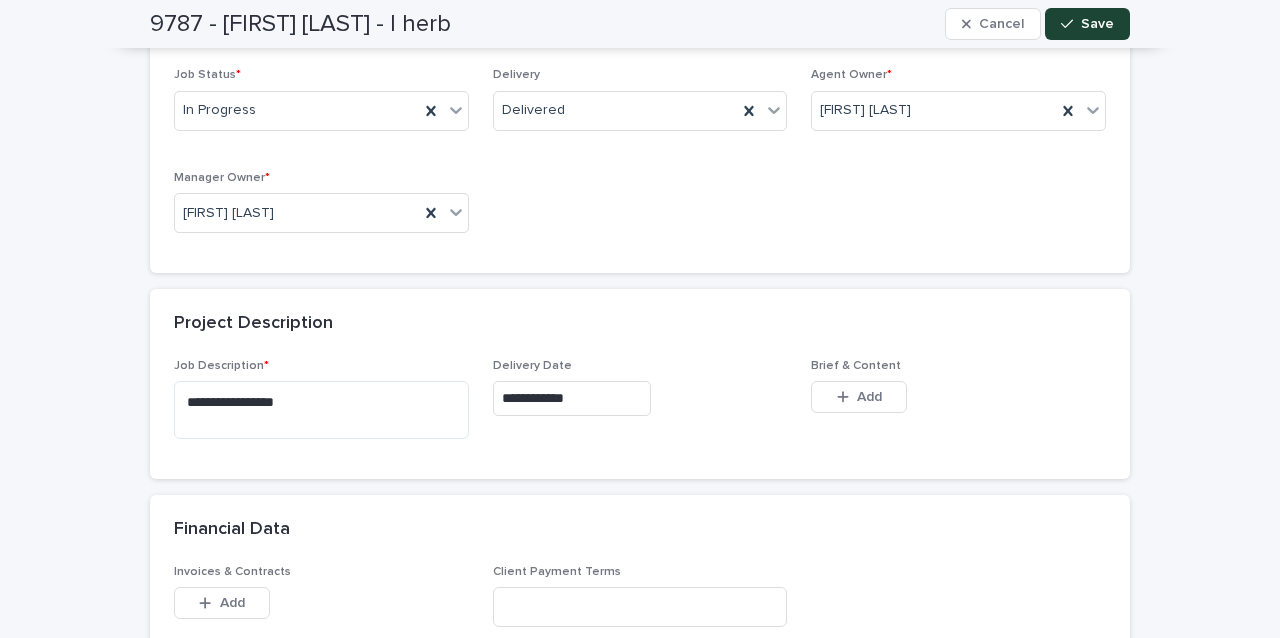 scroll, scrollTop: 1141, scrollLeft: 0, axis: vertical 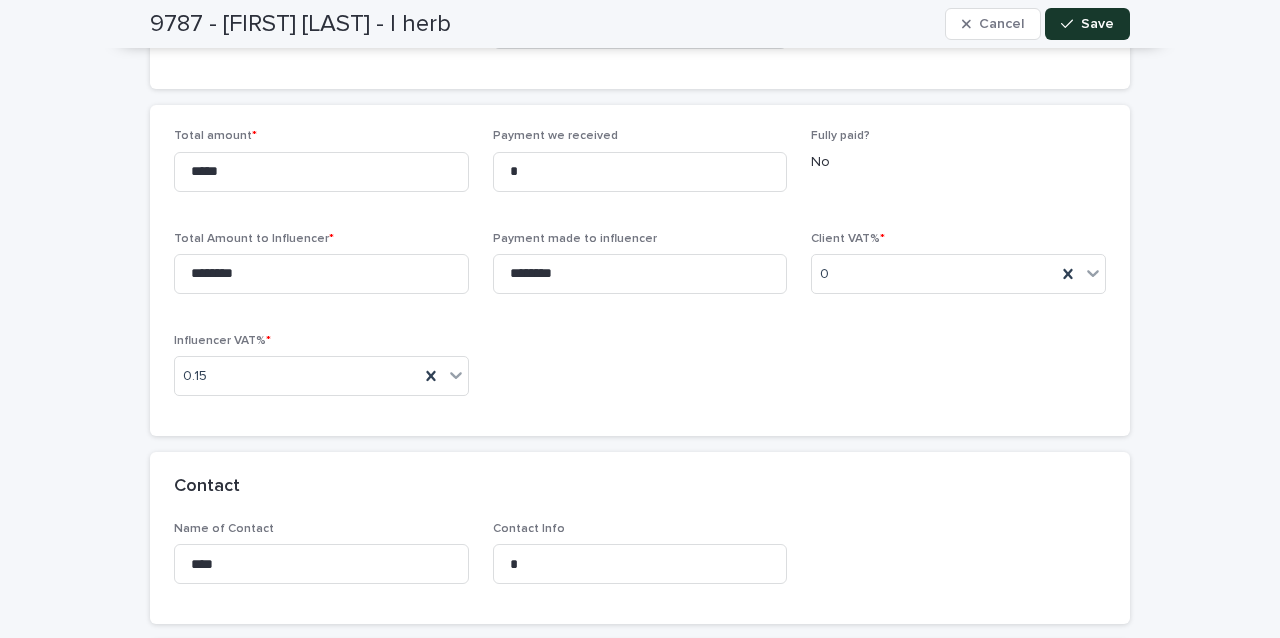 click on "Save" at bounding box center [1097, 24] 